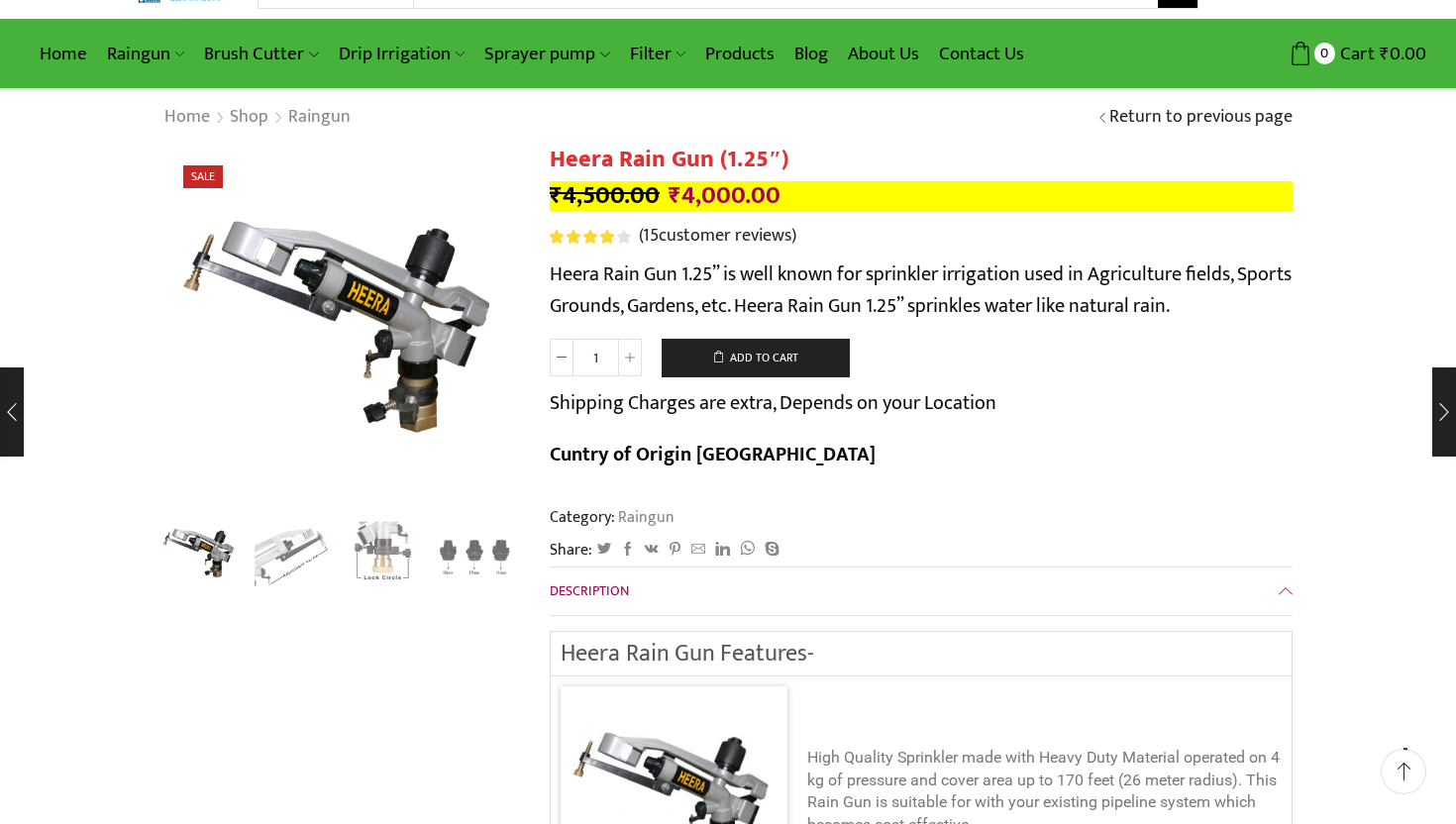 scroll, scrollTop: 0, scrollLeft: 0, axis: both 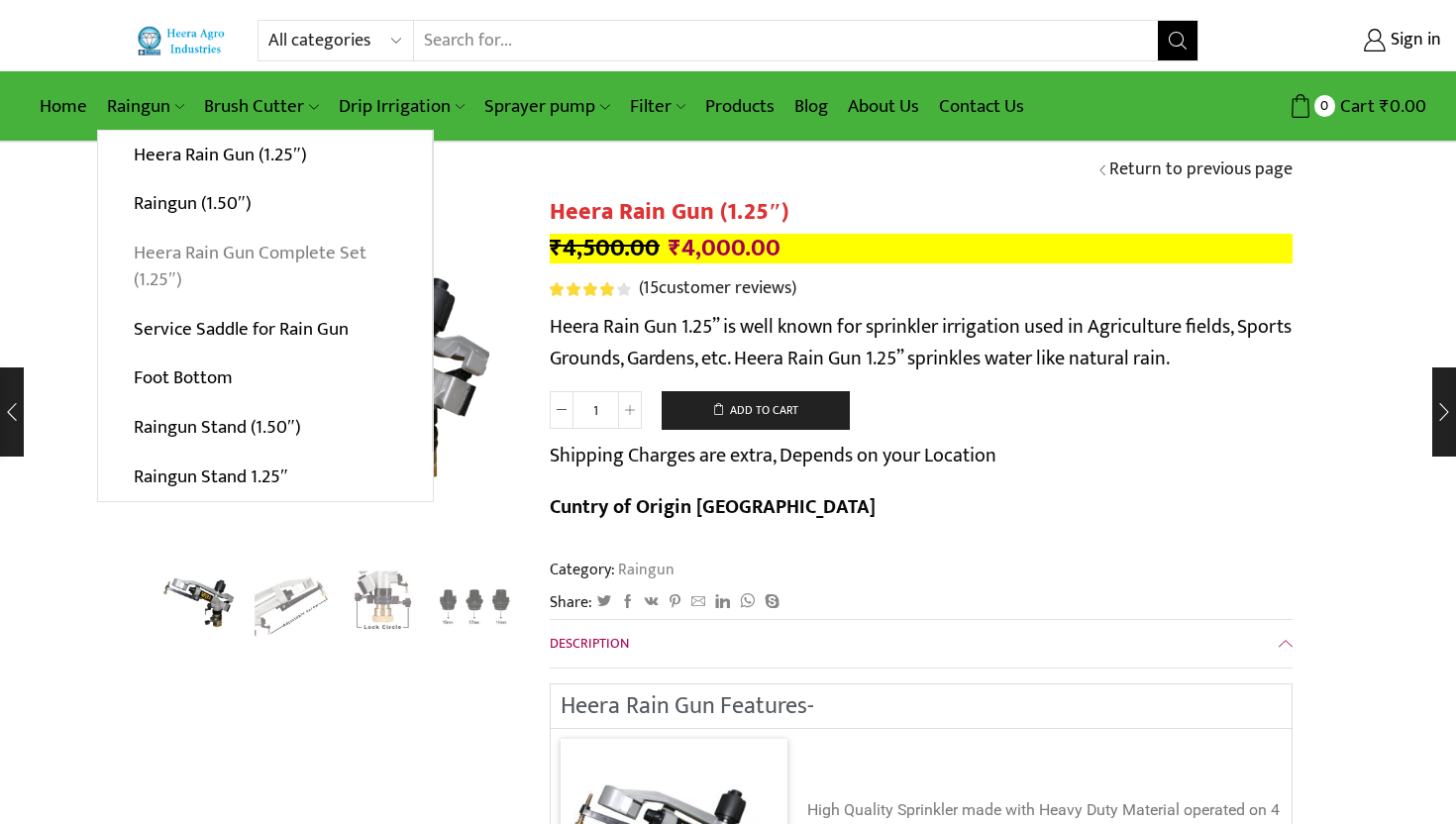 click on "Heera Rain Gun Complete Set (1.25″)" at bounding box center [264, 266] 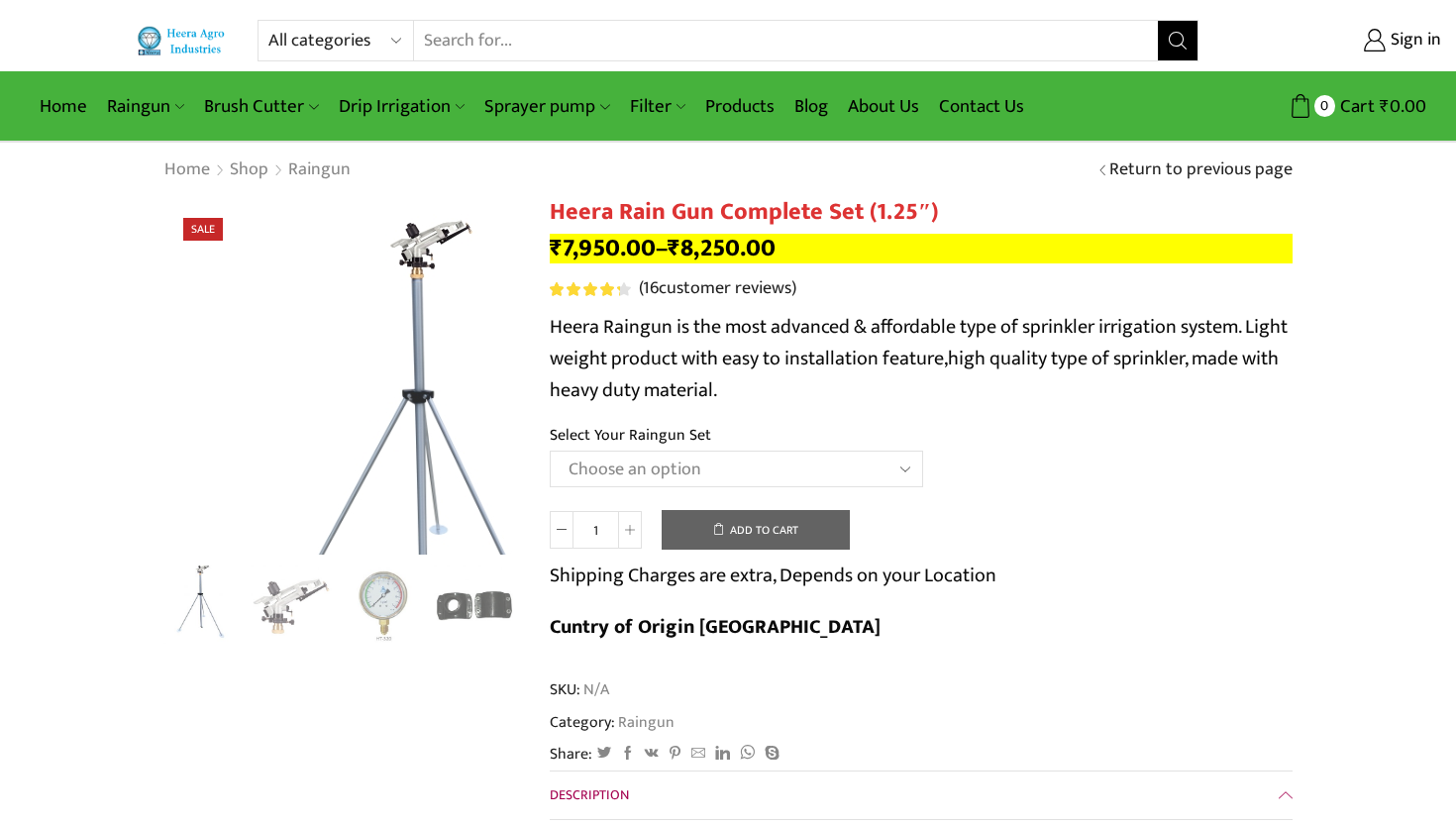 scroll, scrollTop: 0, scrollLeft: 0, axis: both 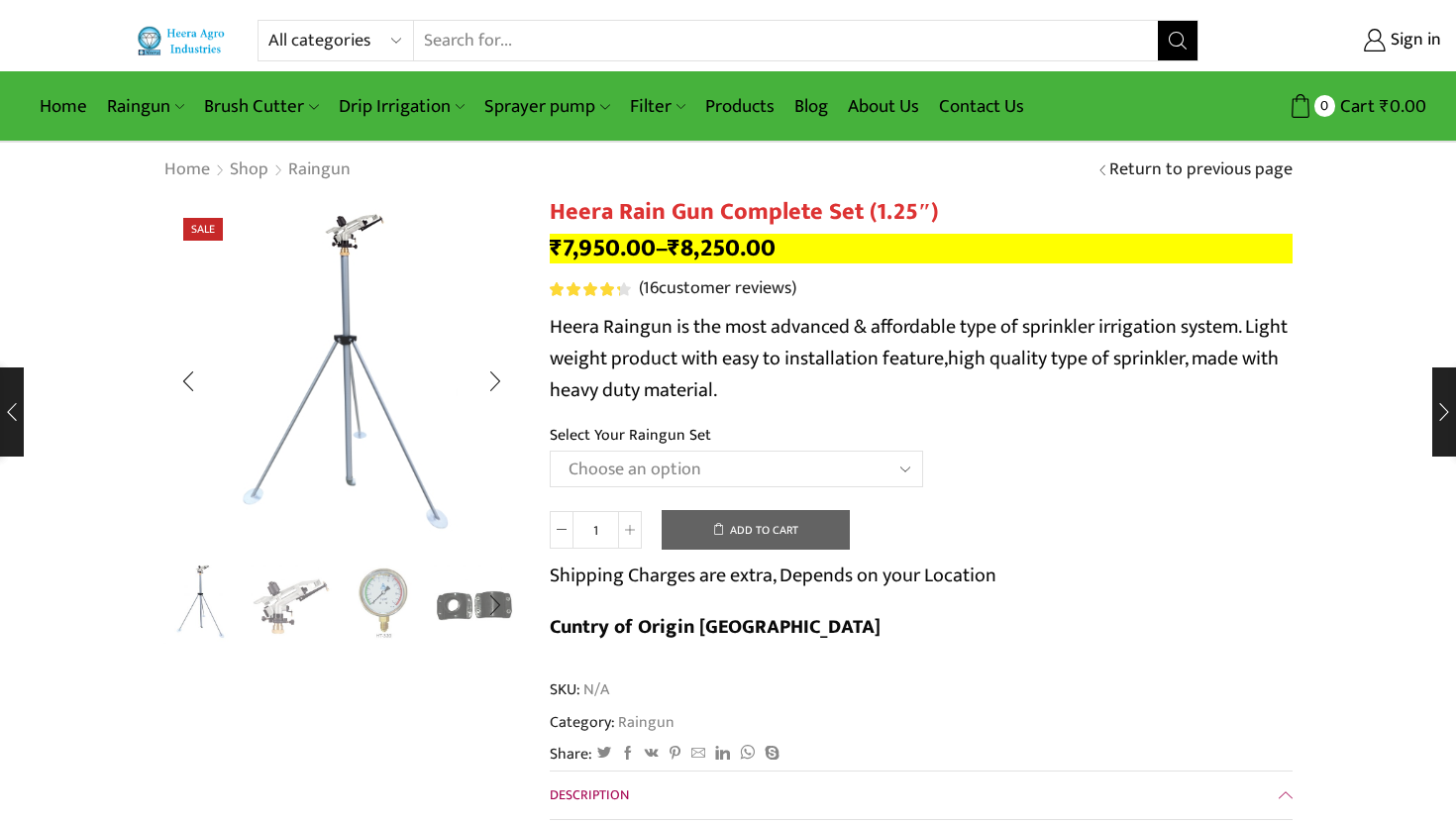 click at bounding box center (382, 602) 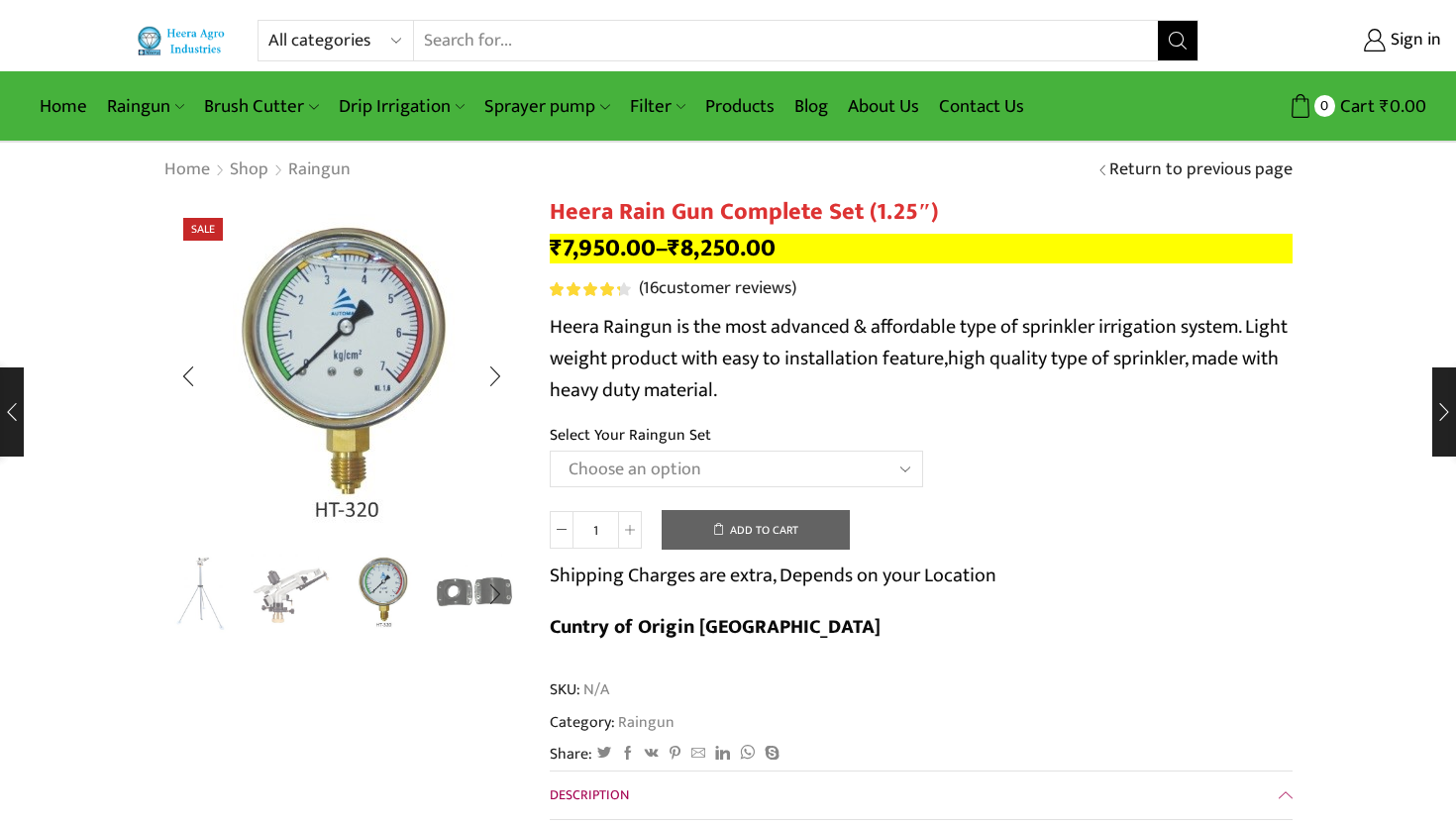 click at bounding box center [474, 591] 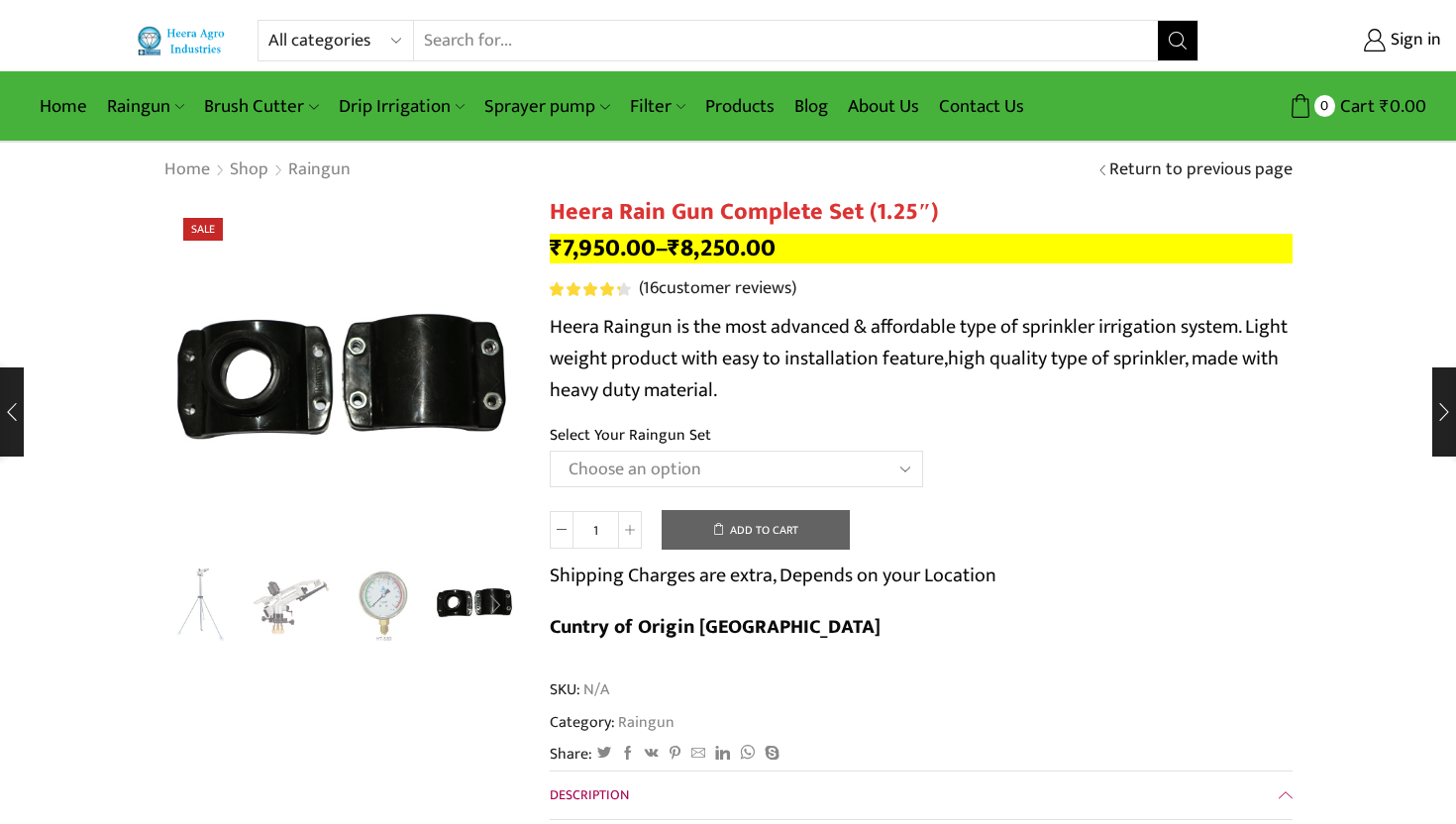 click at bounding box center [495, 605] 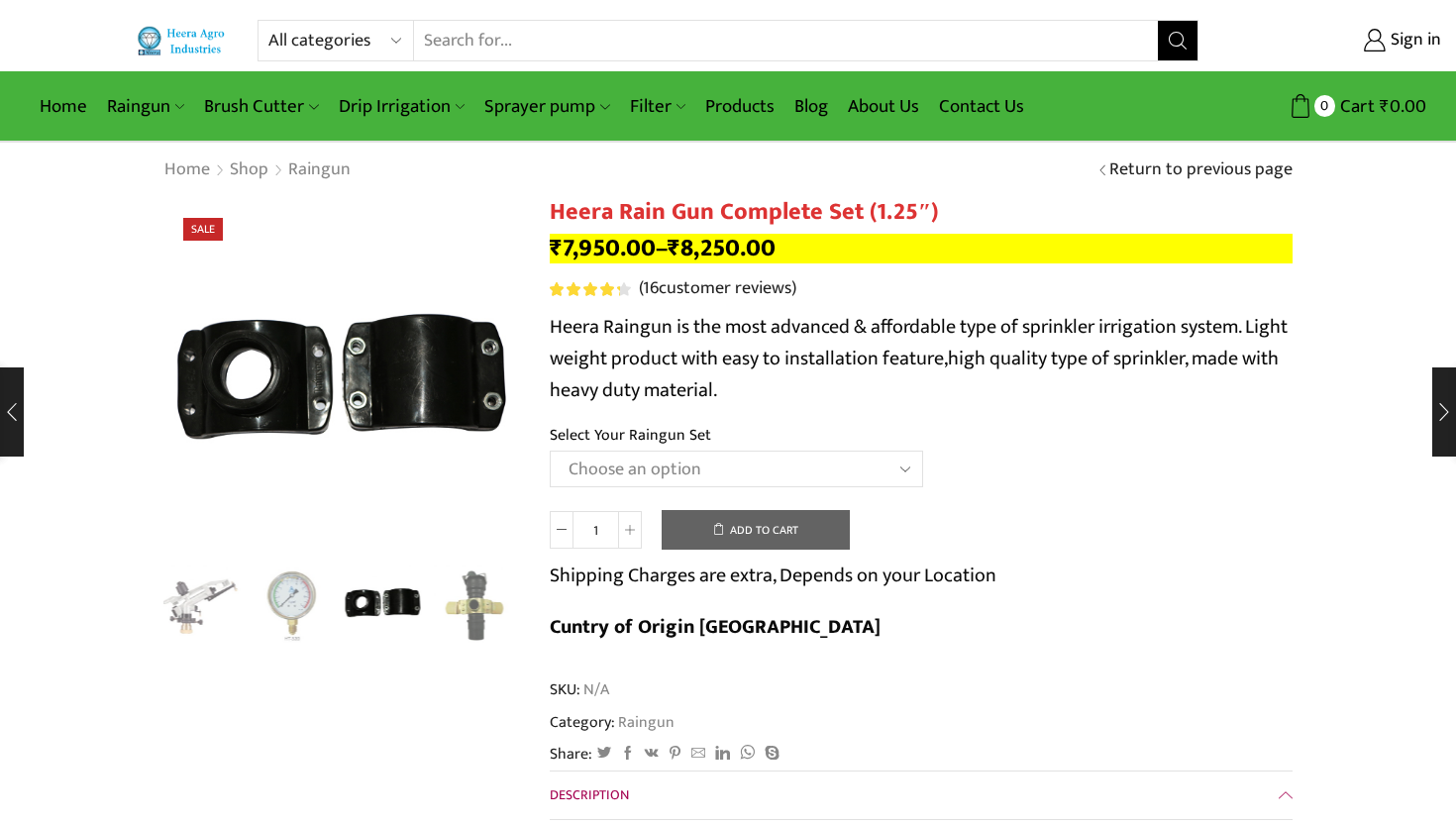 click on "Choose an option Raingun Set for 2'' PVC Pipe Raingun Set for 2.5'' PVC Pipe Raingun Set for 3'' PVC Pipe Raingun Set for 2'' Sprinkler HDPE Pipe Raingun Set for 2.5'' Sprinkler HDPE Pipe Raingun Set for 3'' Sprinkler HDPE Pipe" 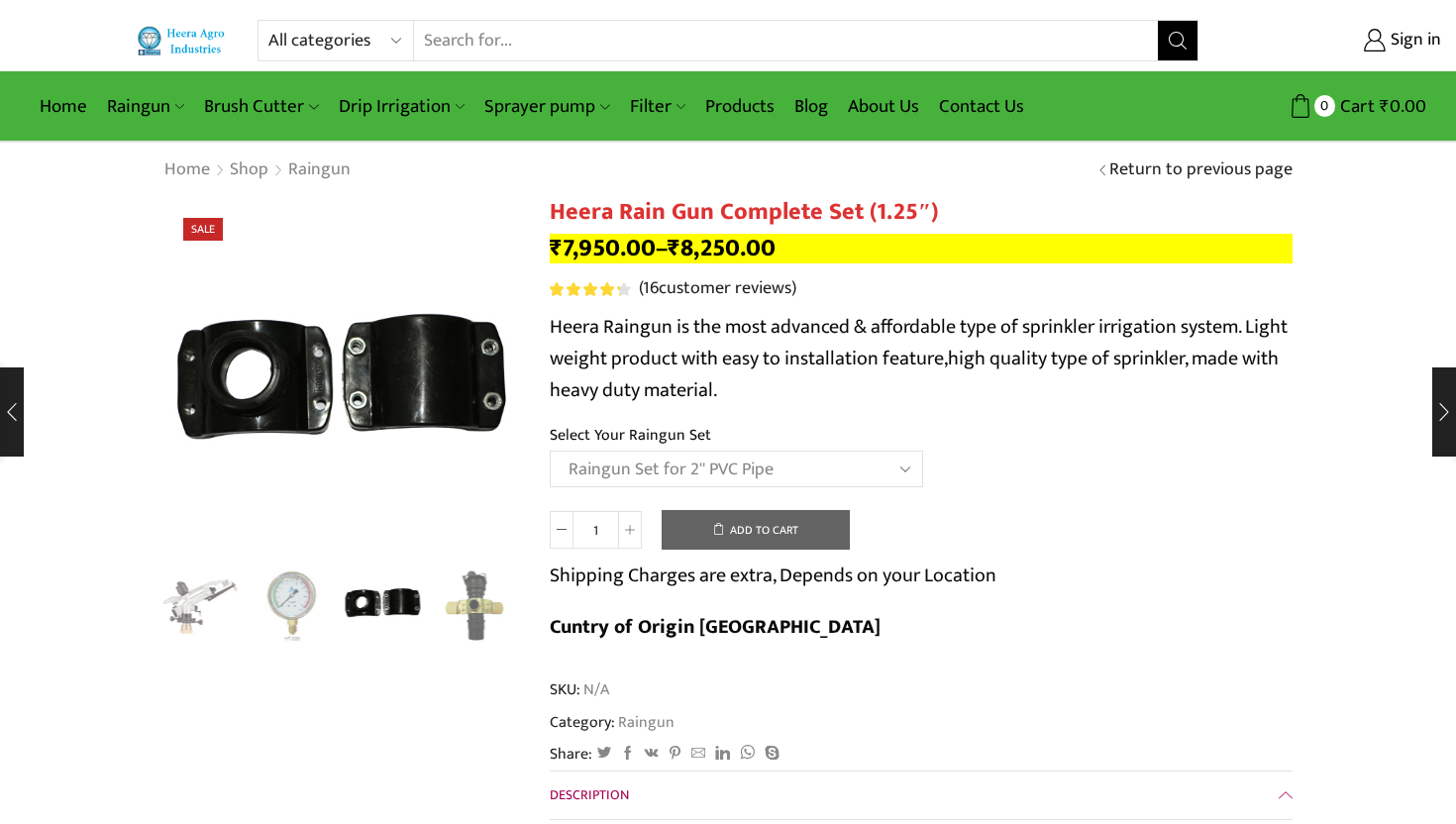 select on "Raingun Set for 2'' PVC Pipe" 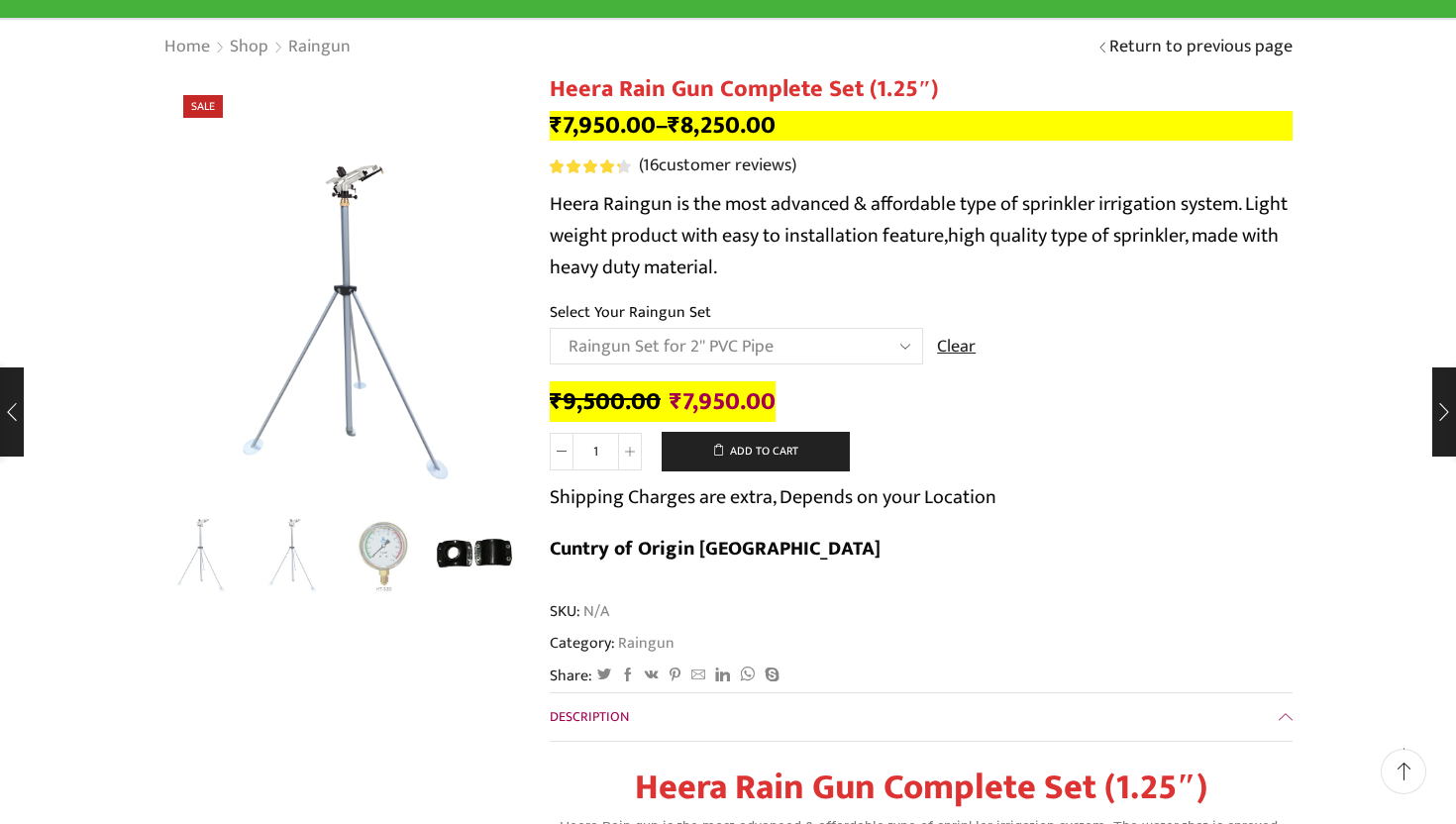 scroll, scrollTop: 0, scrollLeft: 0, axis: both 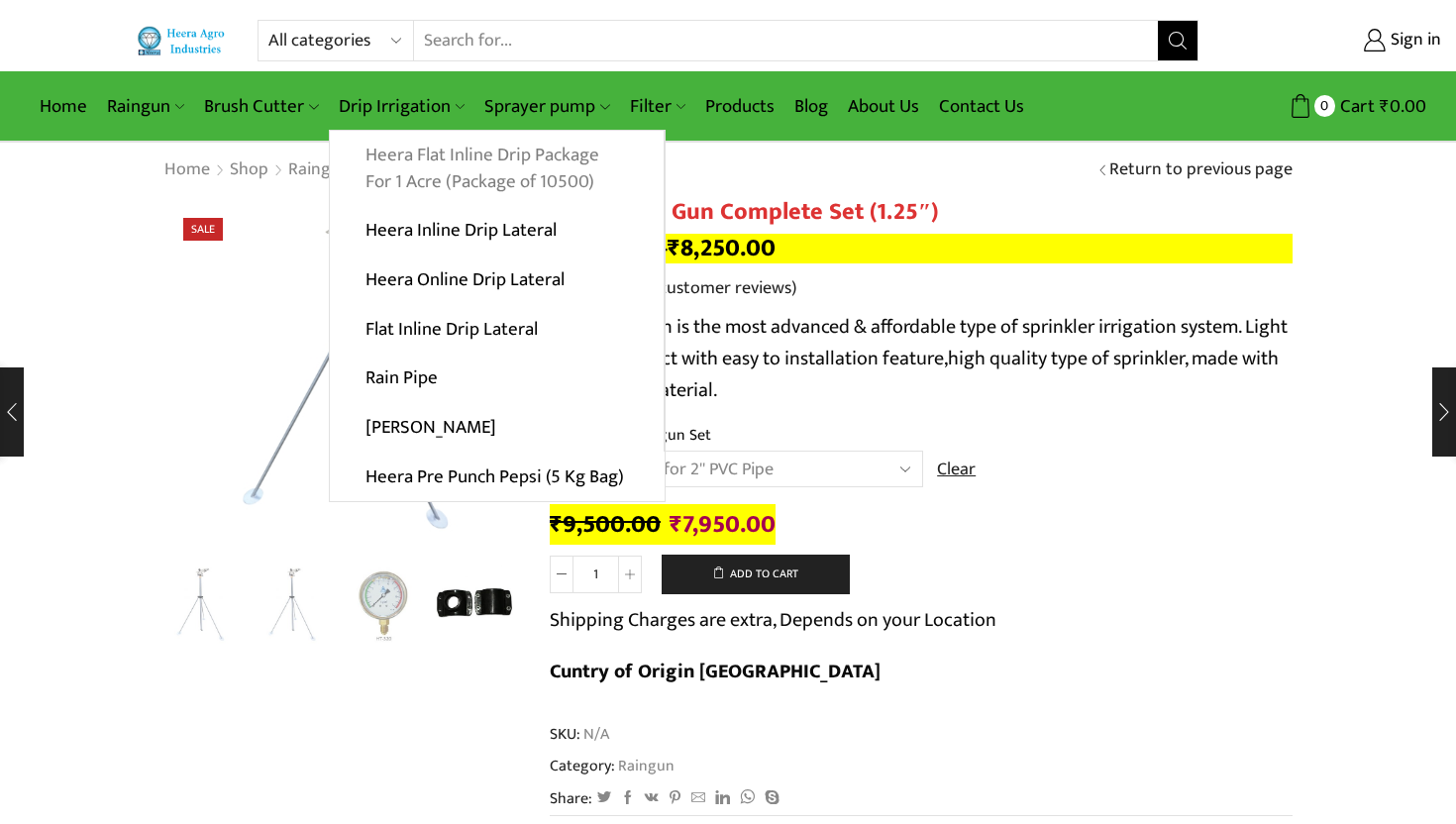 click on "Heera Flat Inline Drip Package For 1 Acre (Package of 10500)" at bounding box center [496, 168] 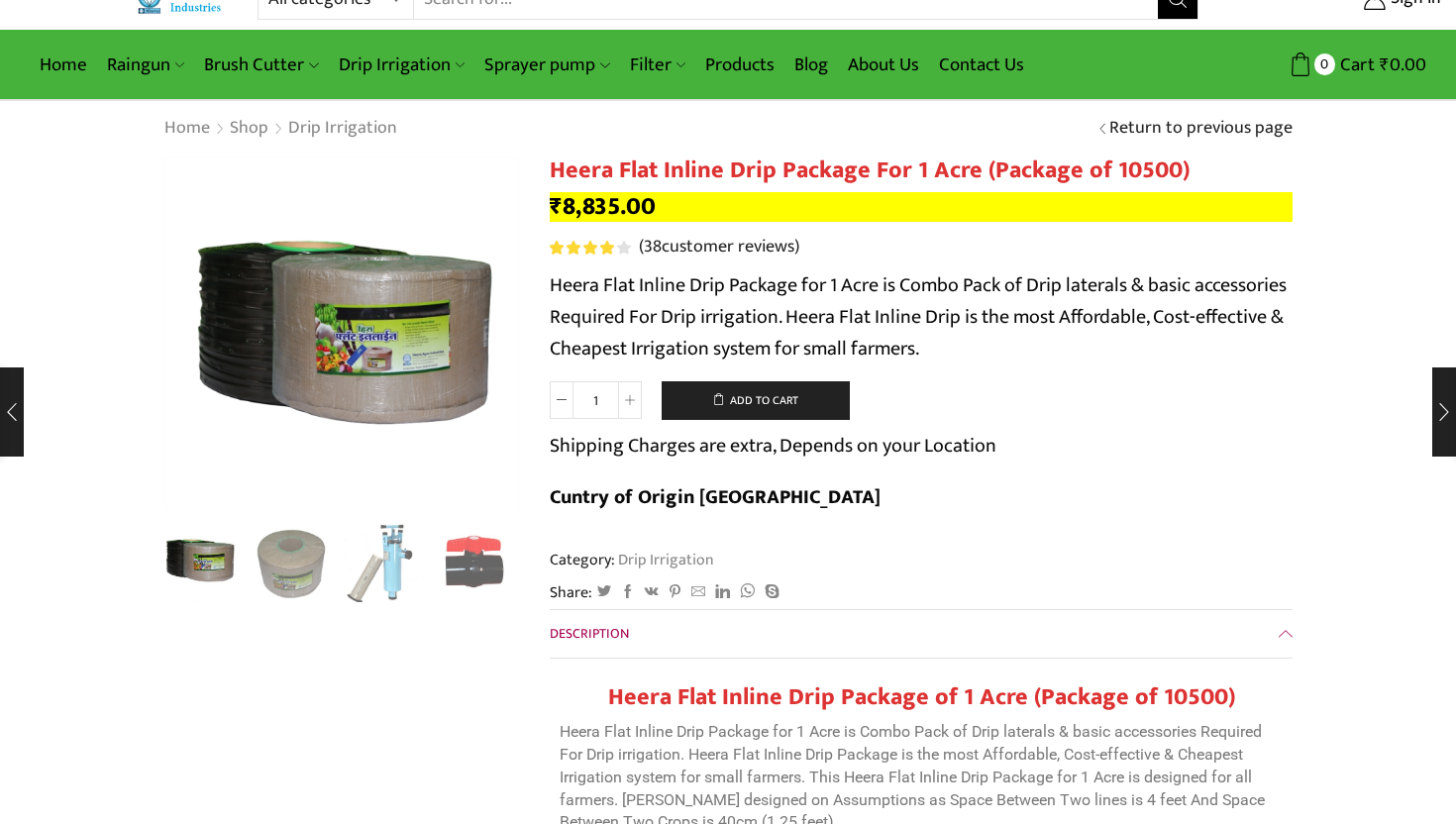 scroll, scrollTop: 55, scrollLeft: 0, axis: vertical 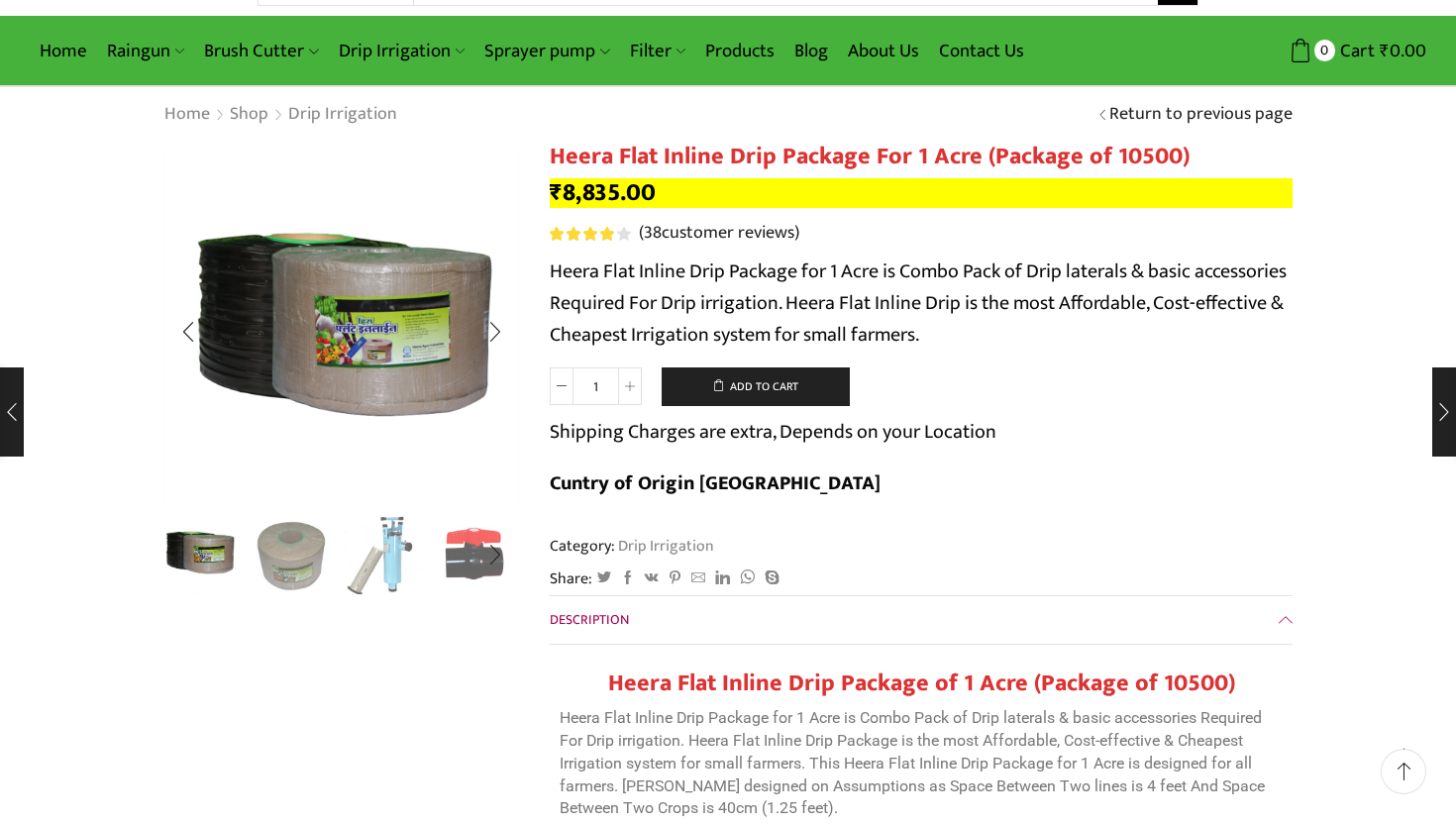click at bounding box center [199, 553] 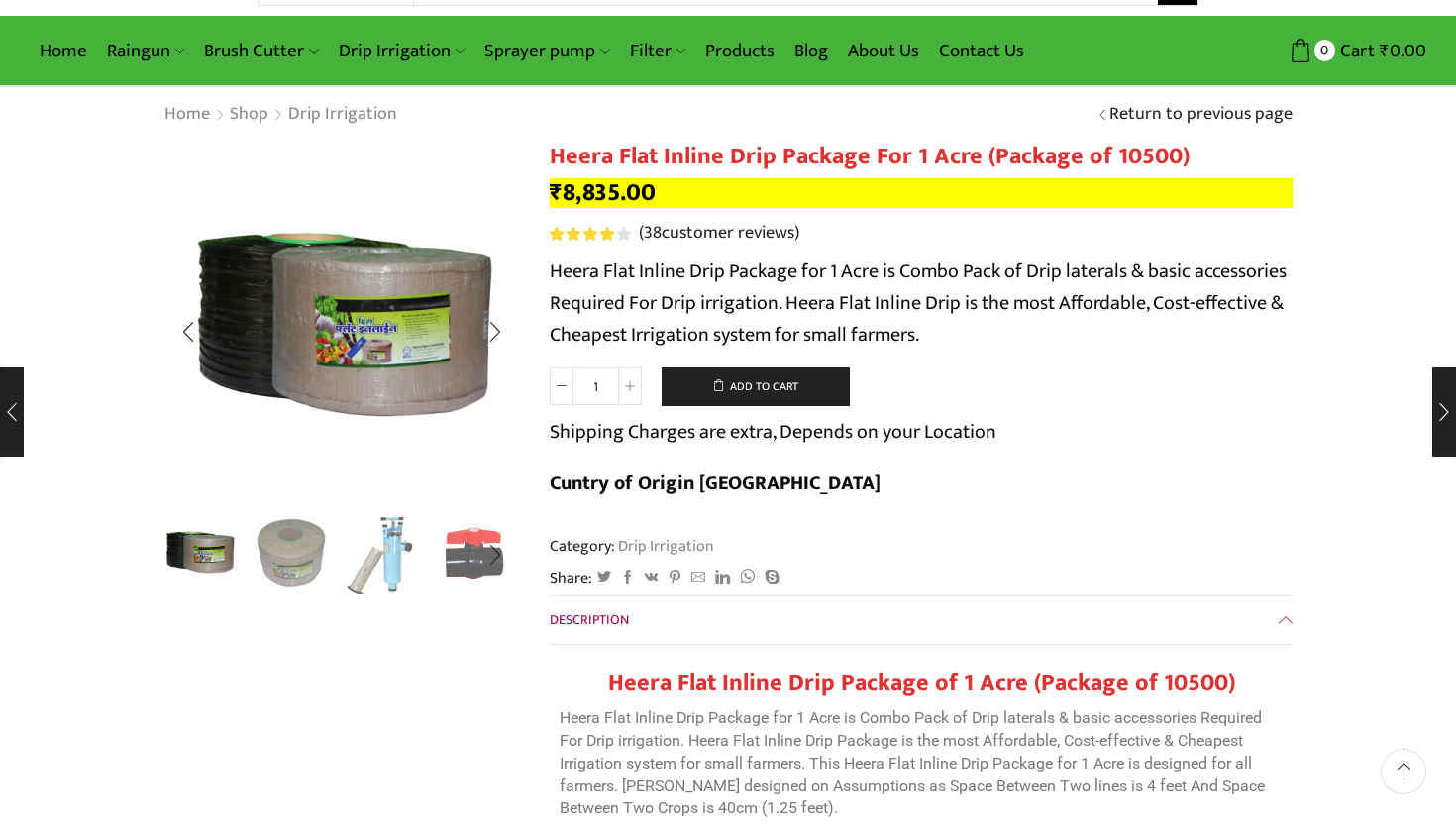 click at bounding box center [291, 553] 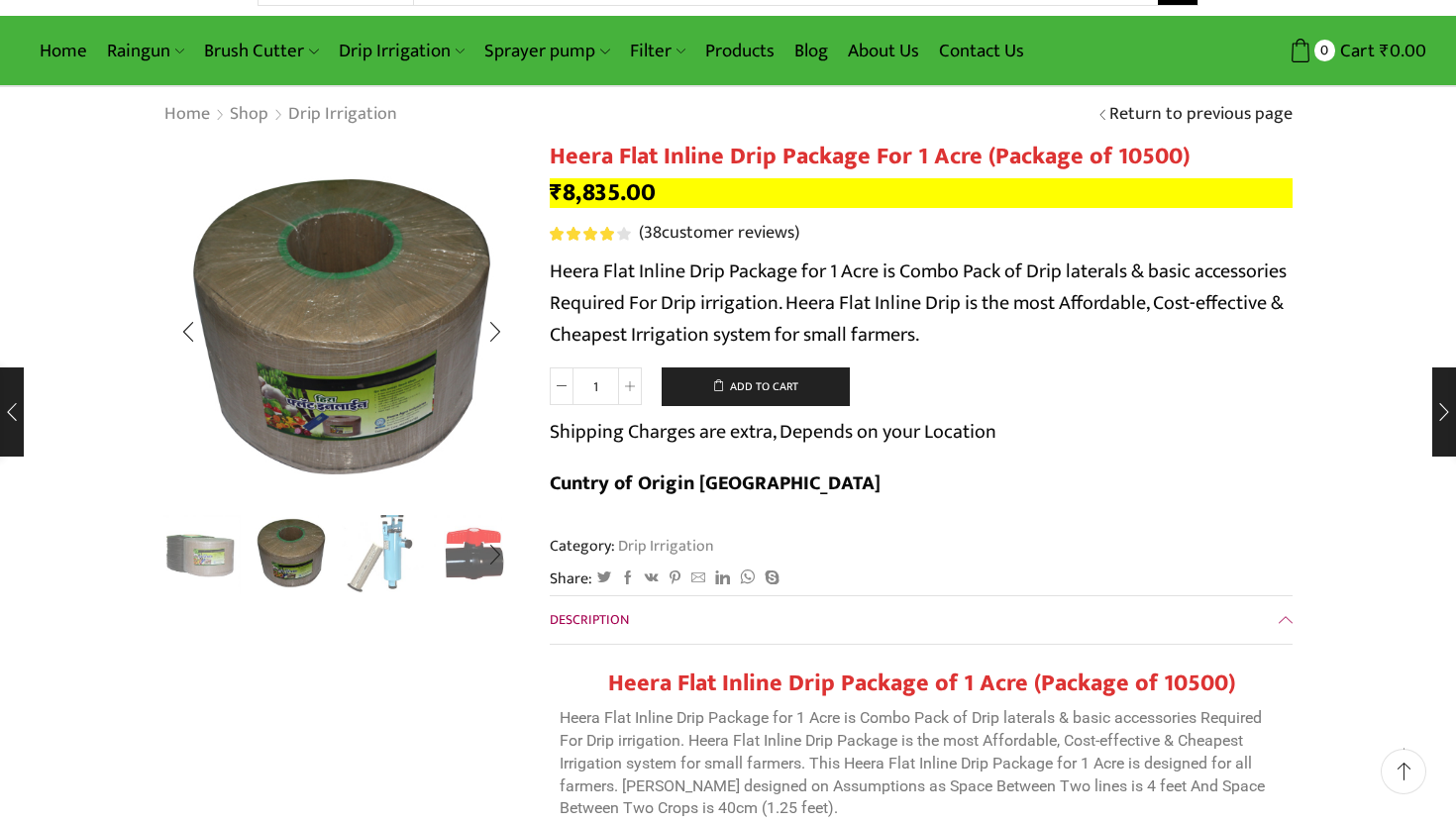 click at bounding box center (382, 553) 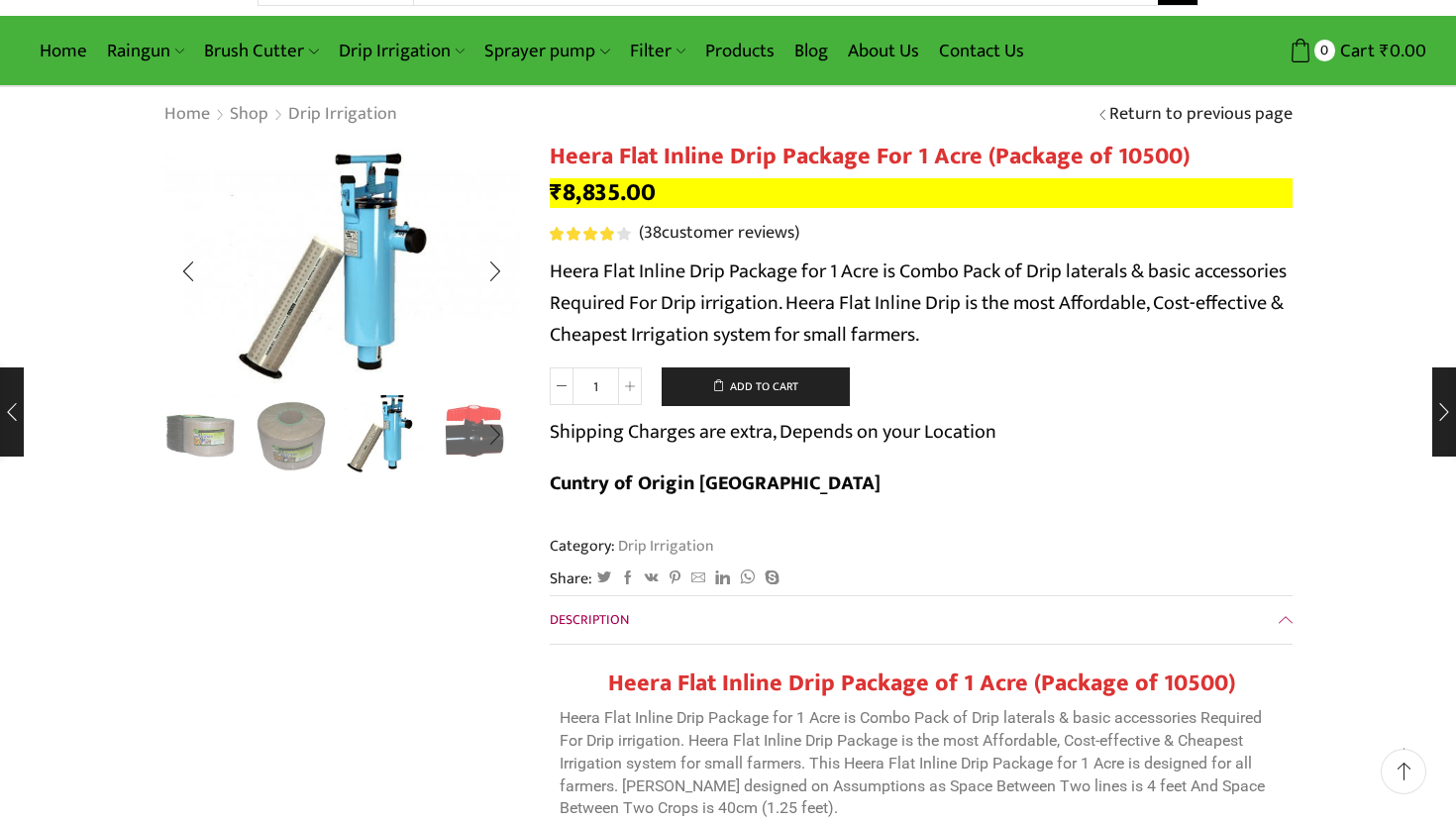 click at bounding box center (474, 433) 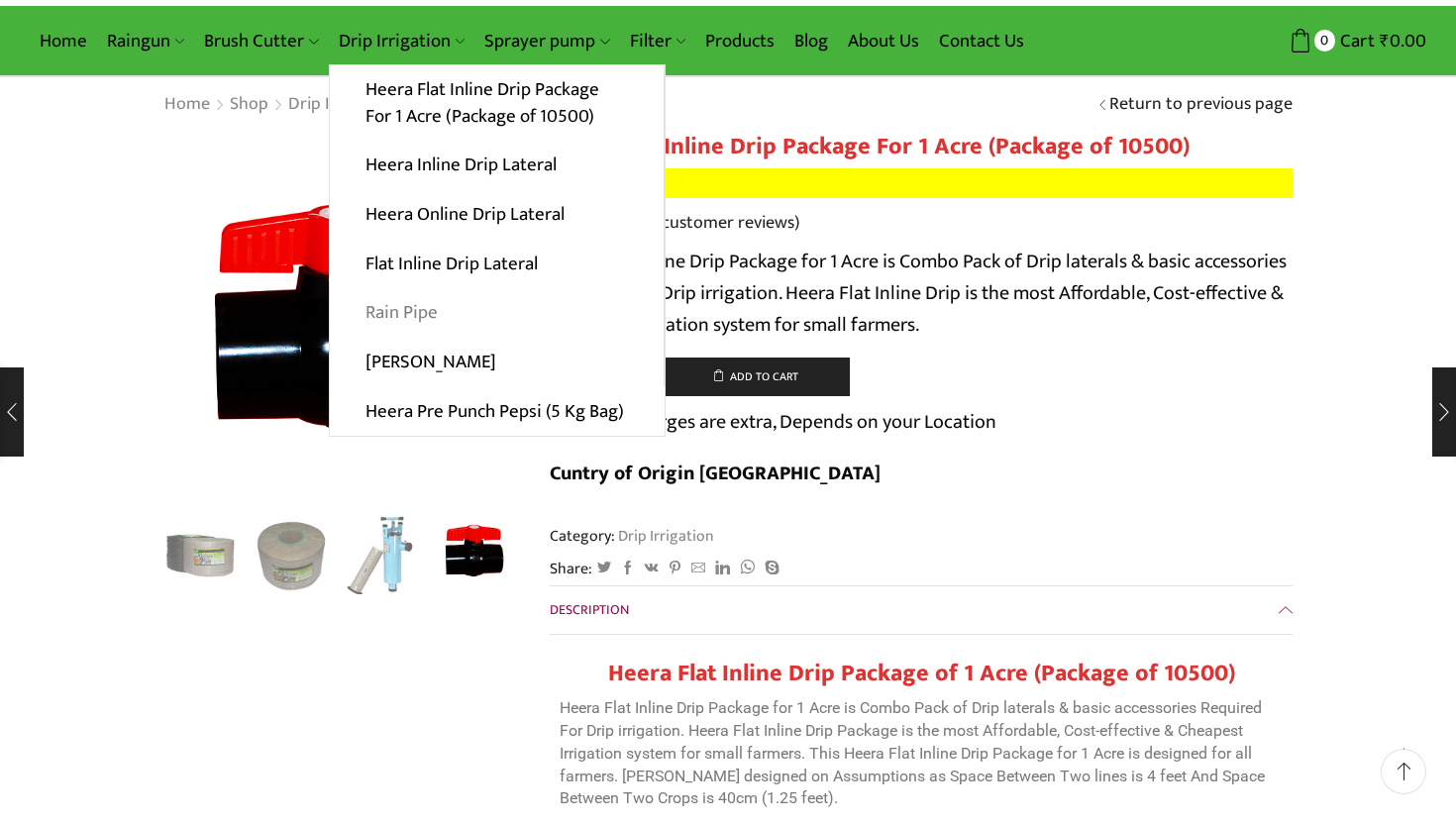 scroll, scrollTop: 66, scrollLeft: 0, axis: vertical 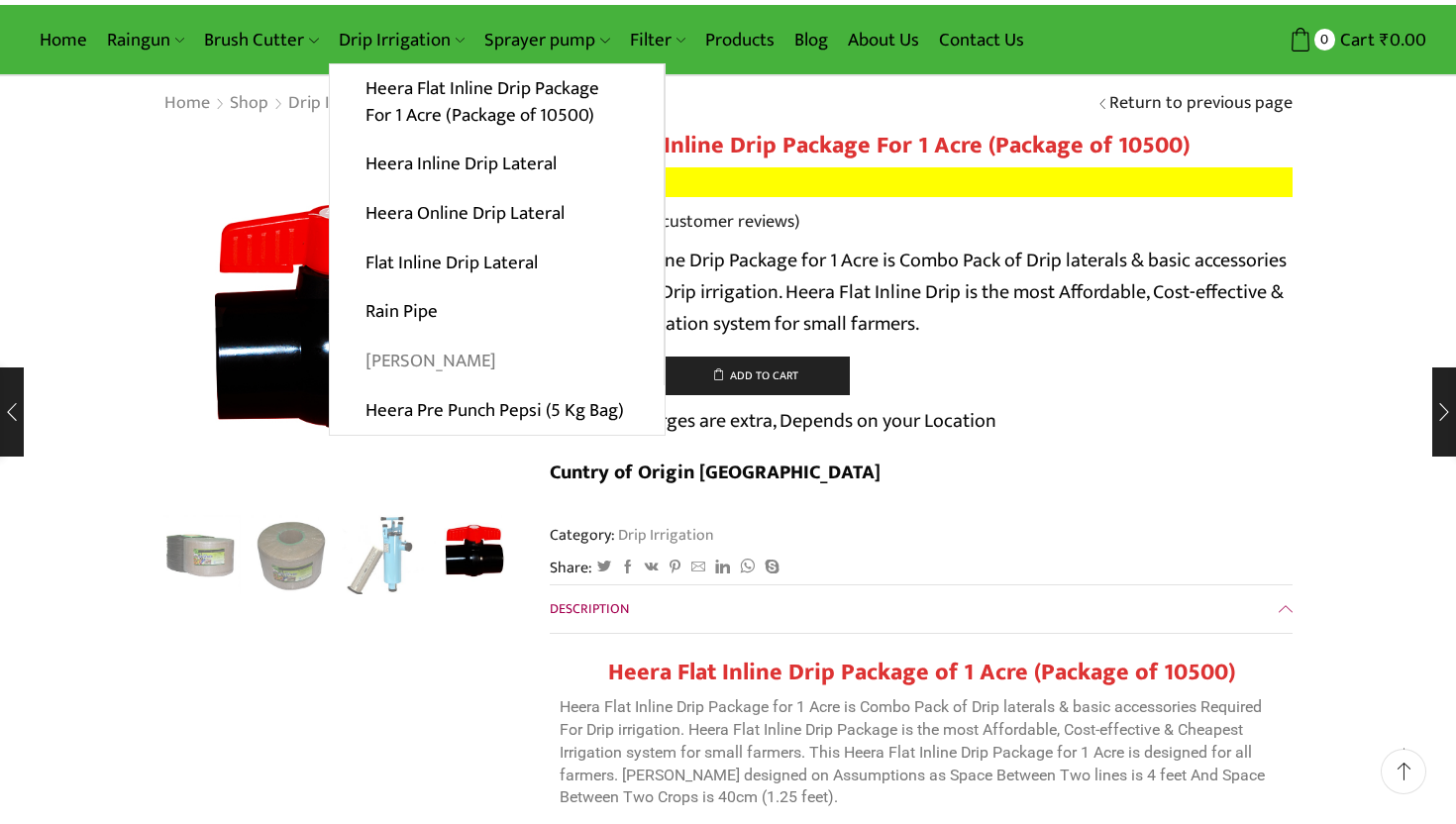 click on "[PERSON_NAME]" at bounding box center (496, 361) 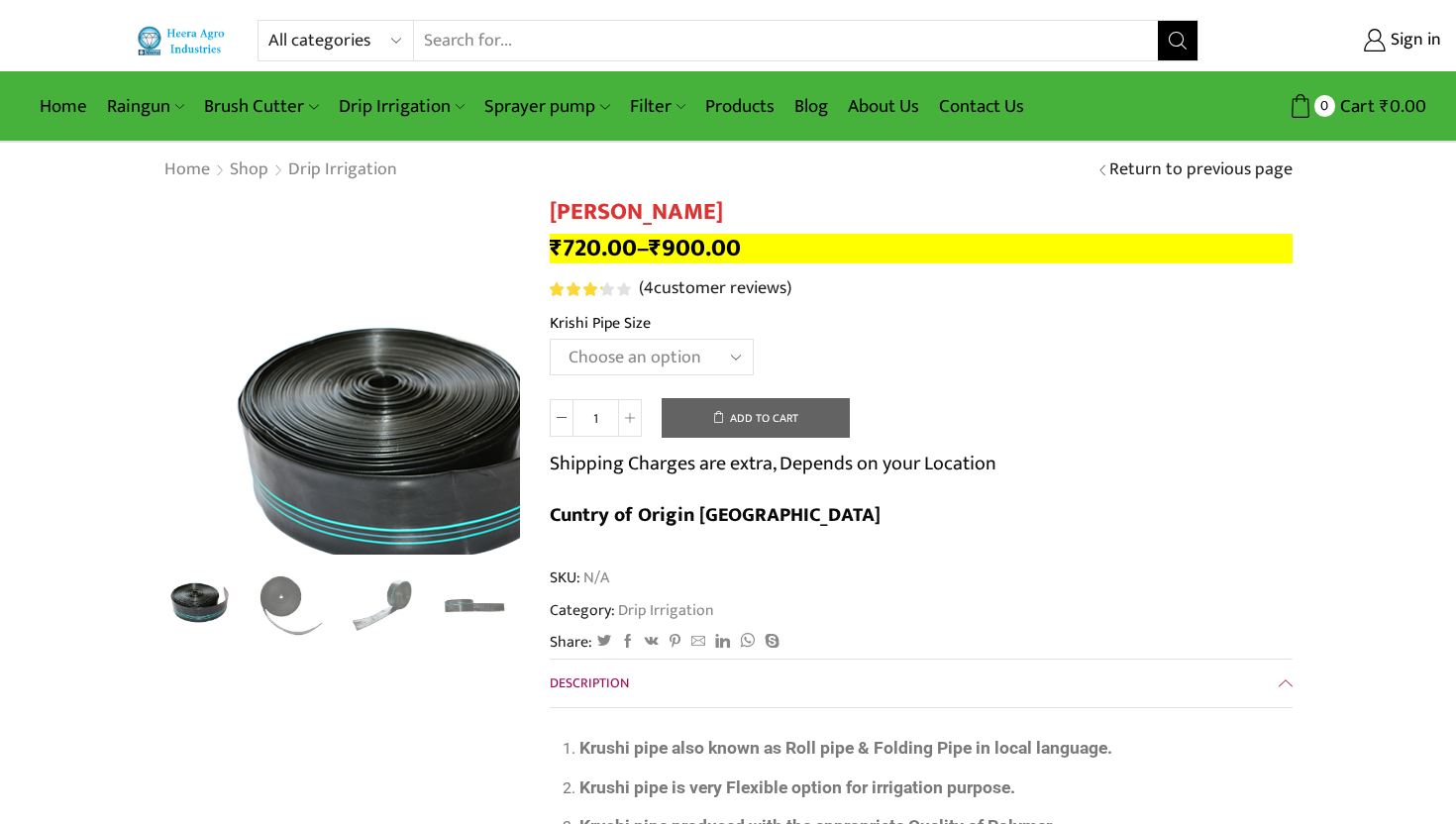 scroll, scrollTop: 0, scrollLeft: 0, axis: both 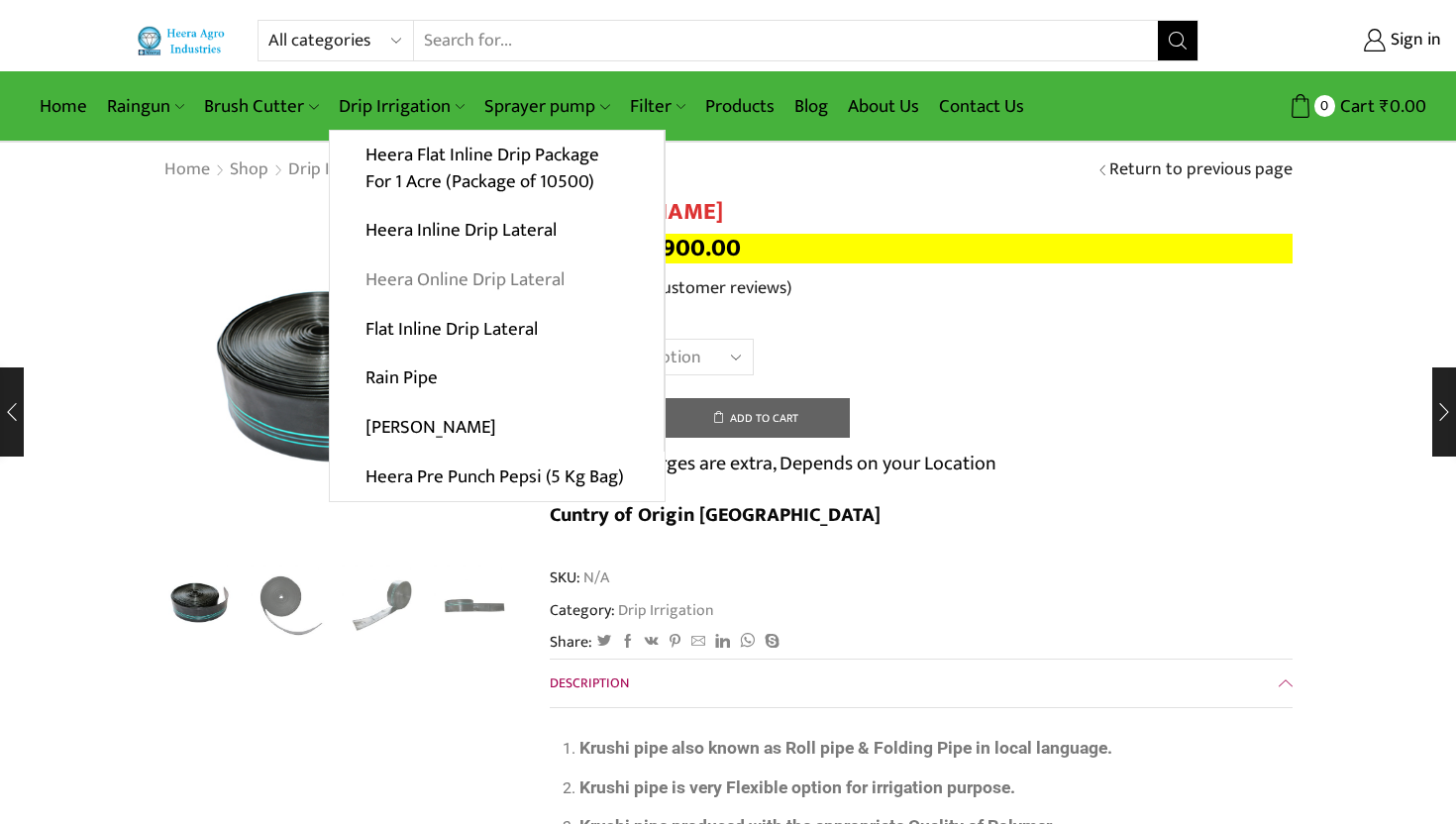 click on "Heera Online Drip Lateral" at bounding box center (496, 280) 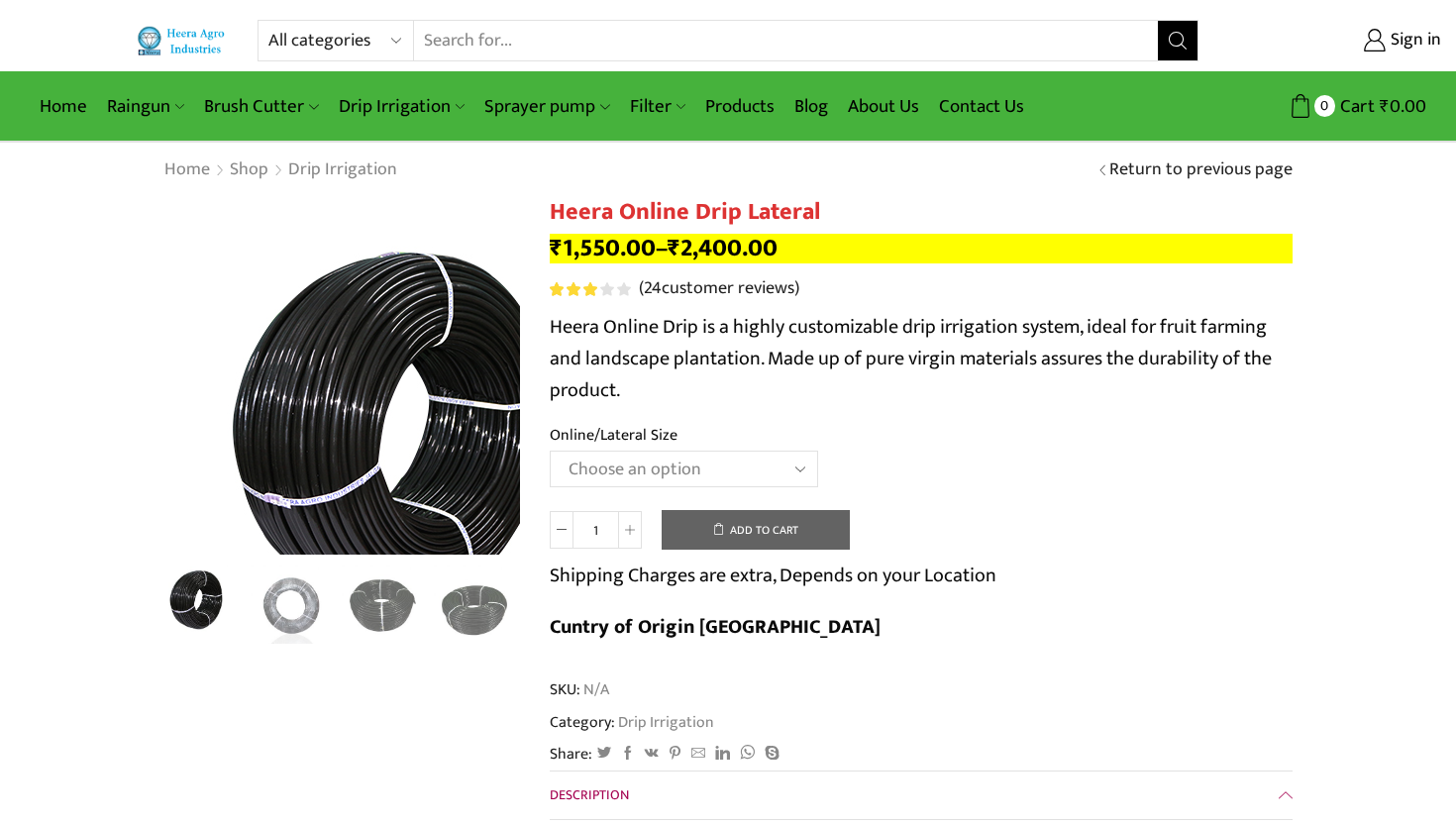 scroll, scrollTop: 0, scrollLeft: 0, axis: both 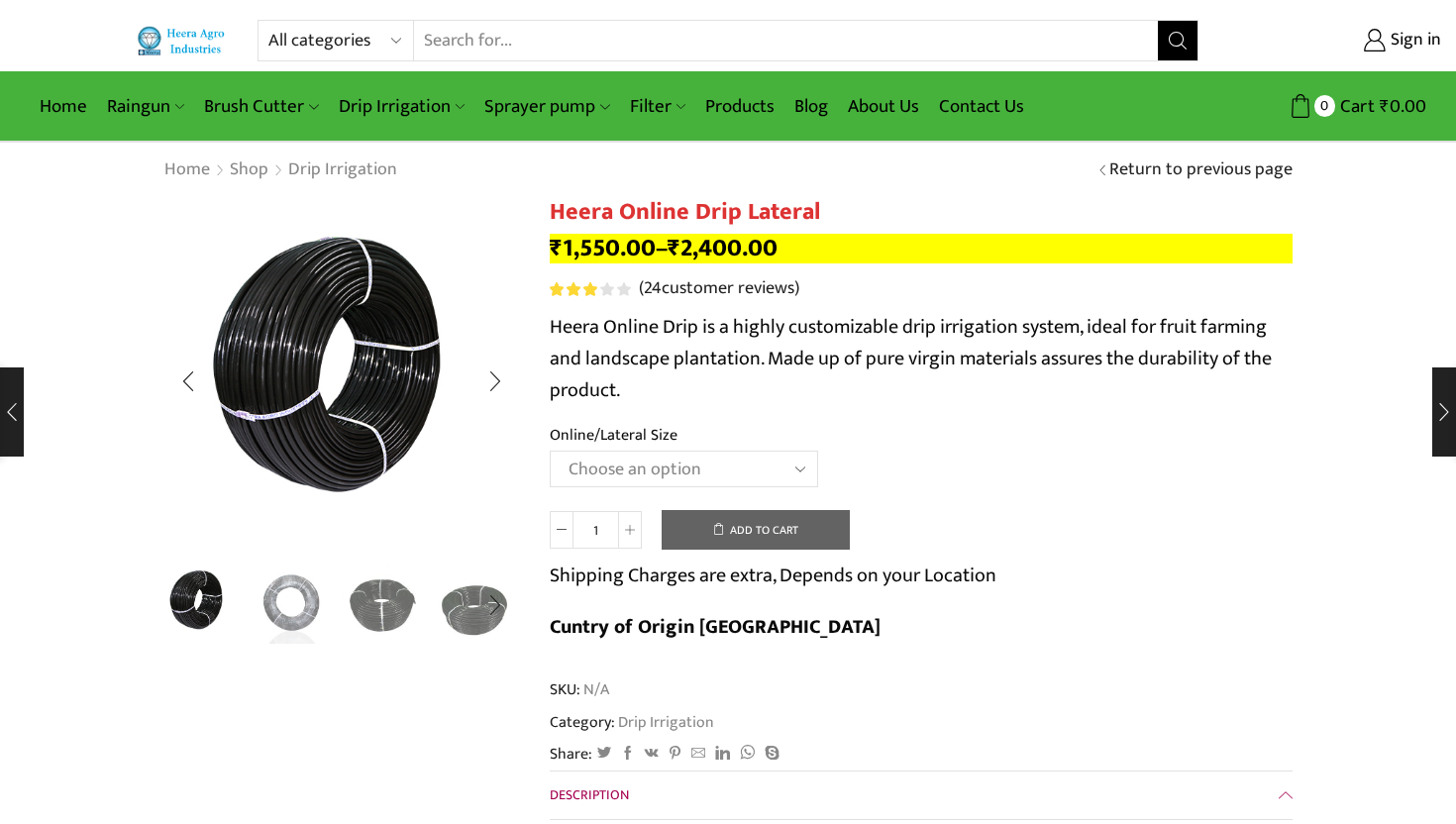 click at bounding box center (291, 602) 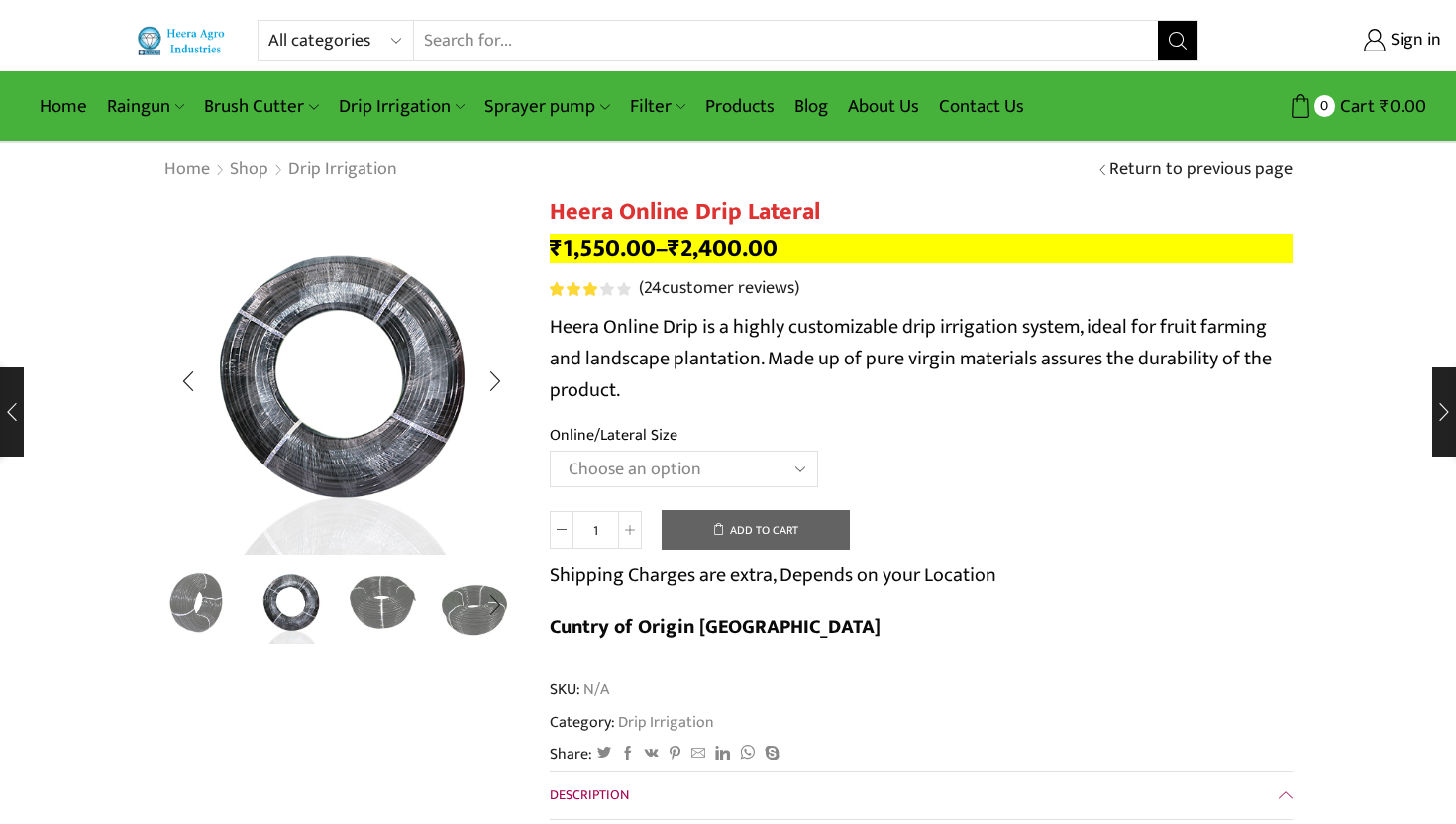 click at bounding box center (382, 602) 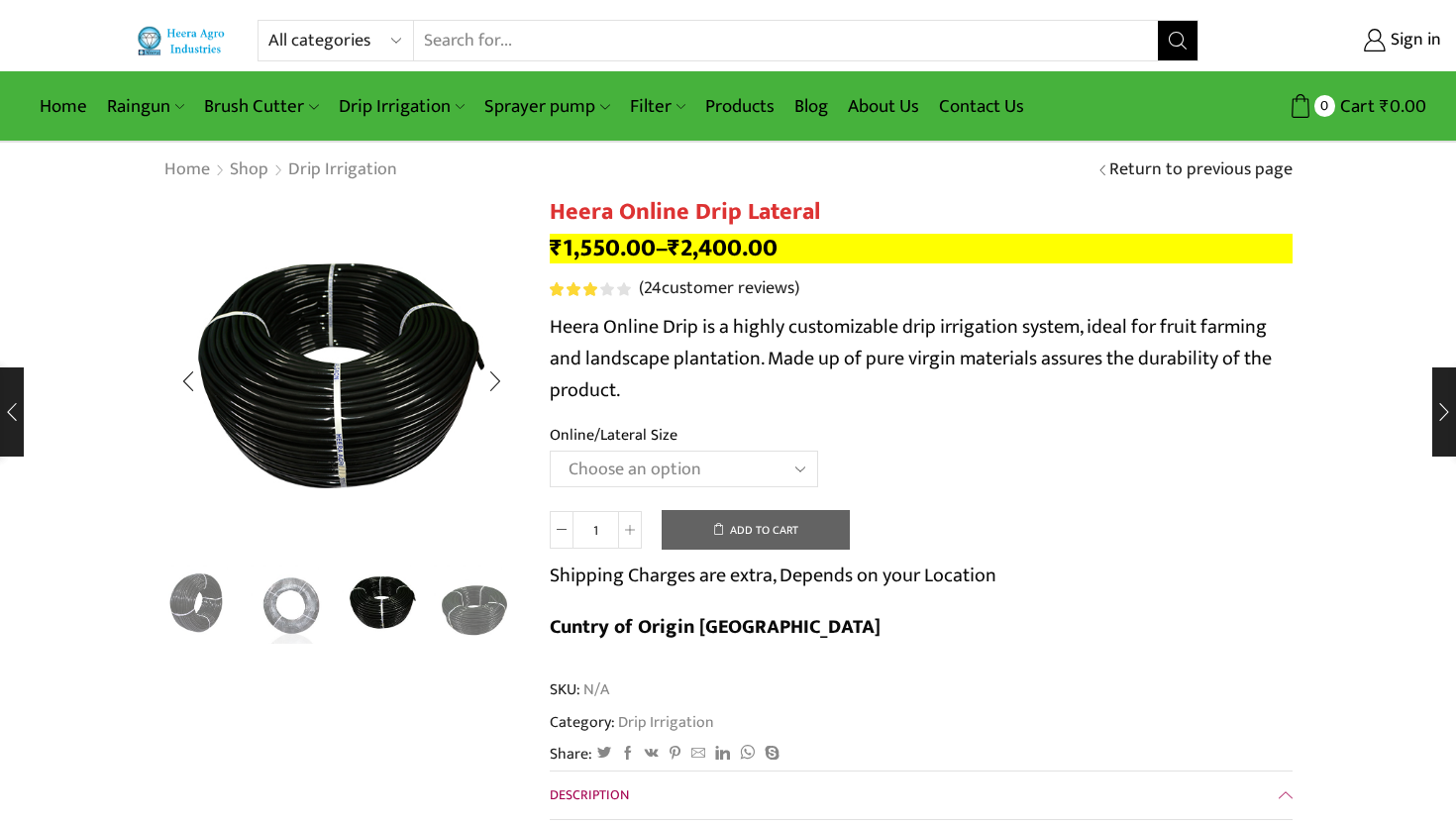 click at bounding box center (495, 605) 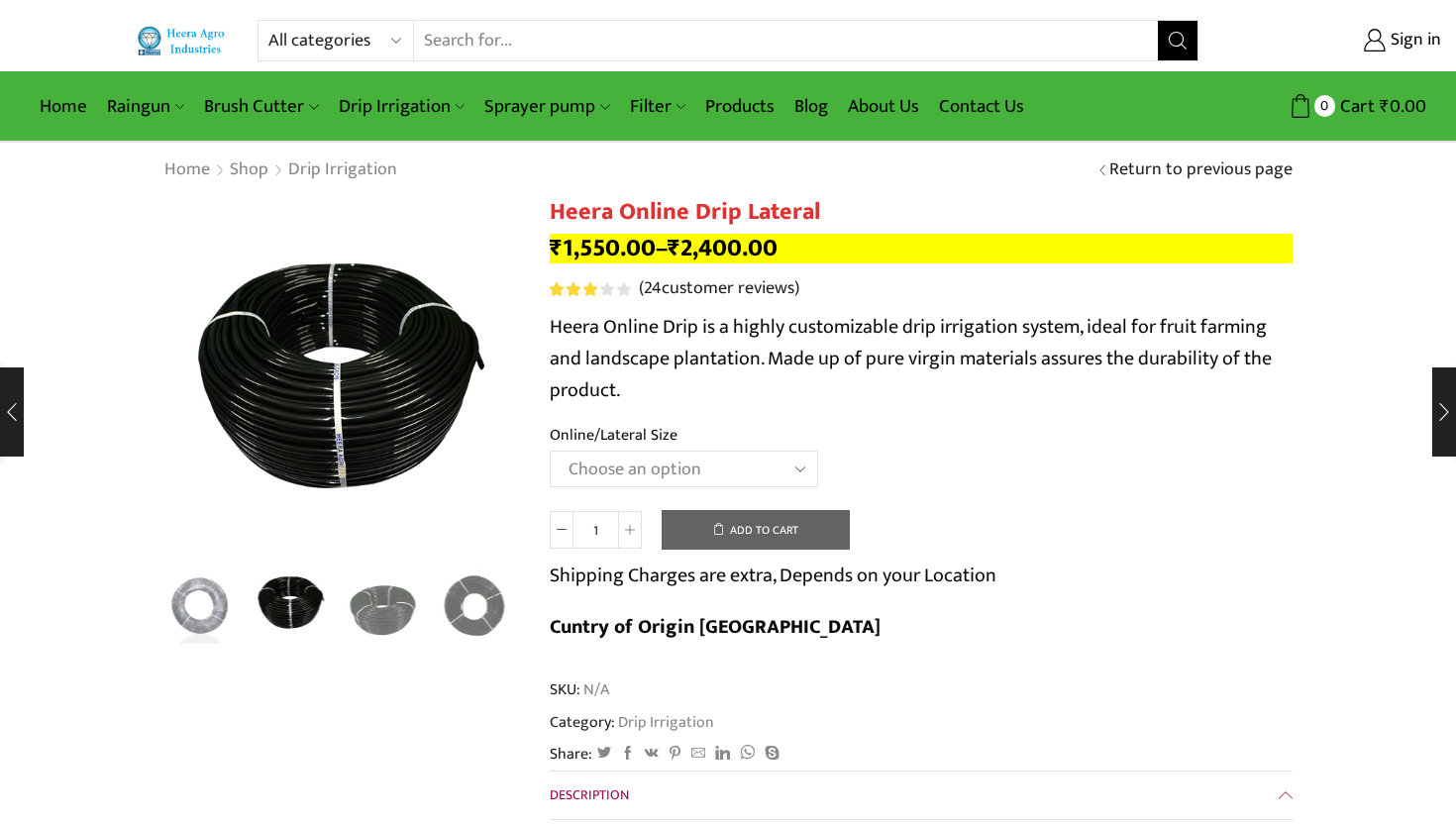 click on "Choose an option Heera Online 16MM Heera Online GOLD 16MM Heera Online 12MM Heera Online GOLD 12MM Heera Online GOLD 20MM Heera Online GOLD 25MM Heera Online GOLD 32MM" 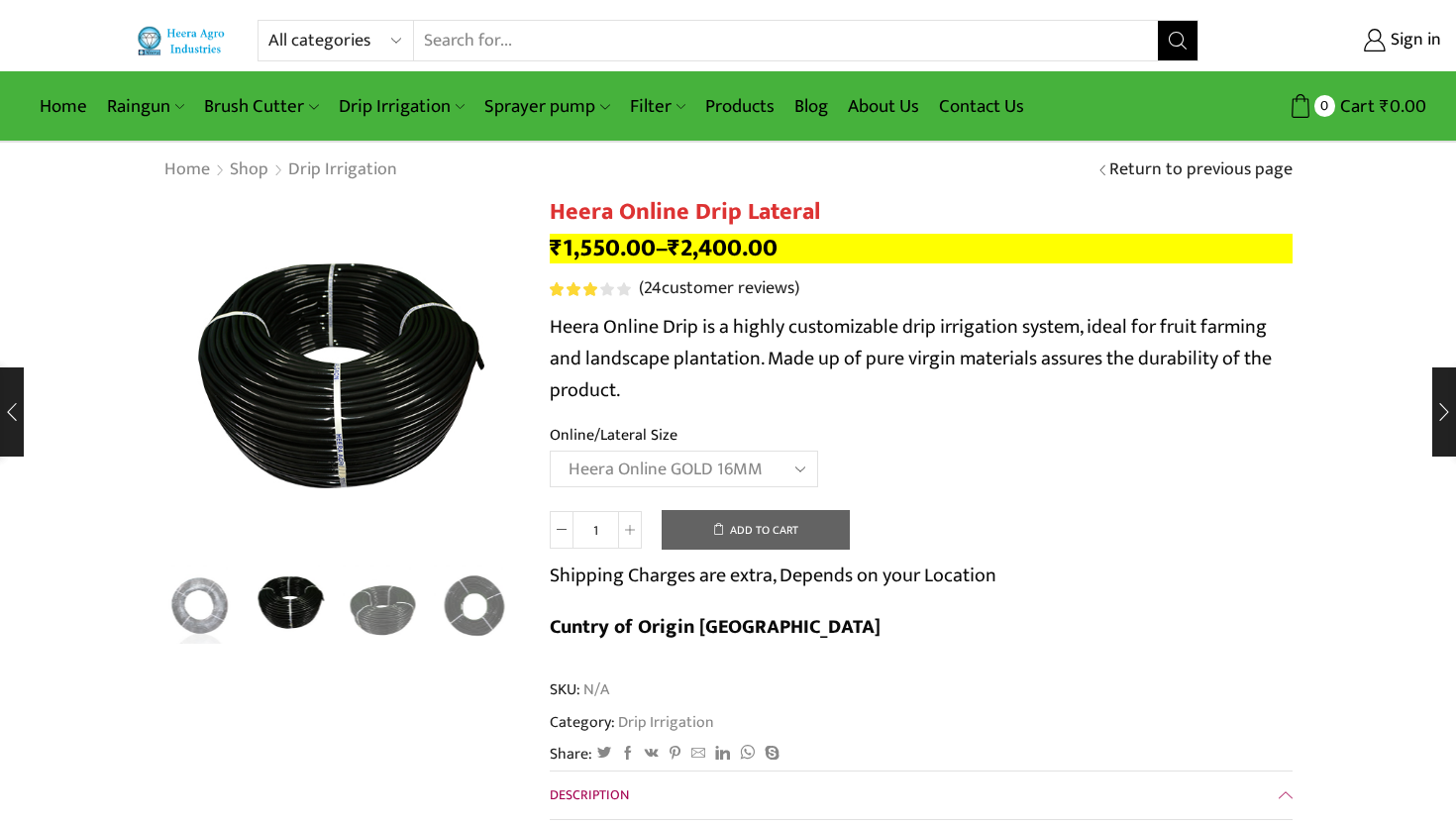 select on "Heera Online GOLD 16MM" 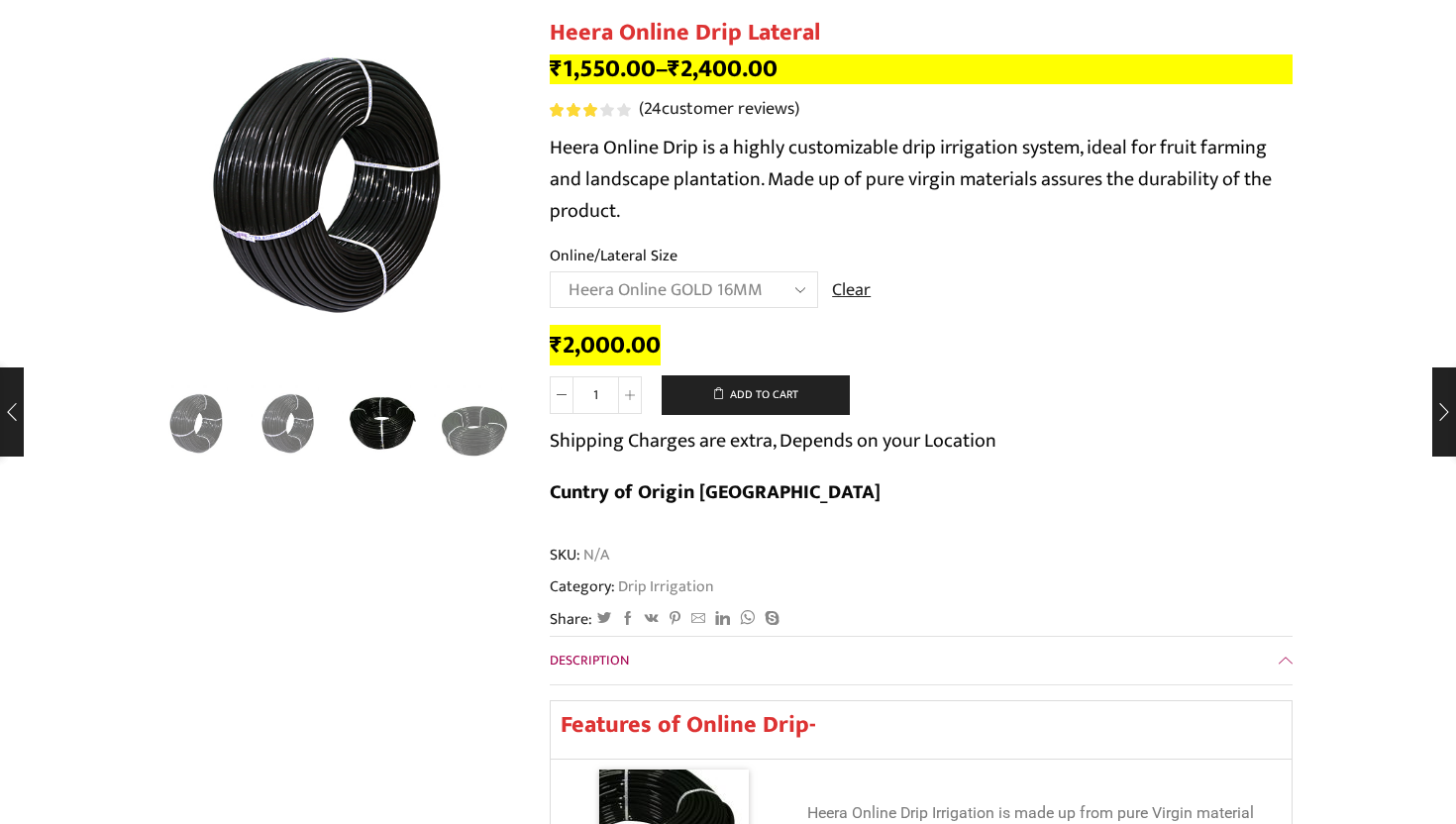 scroll, scrollTop: 0, scrollLeft: 0, axis: both 